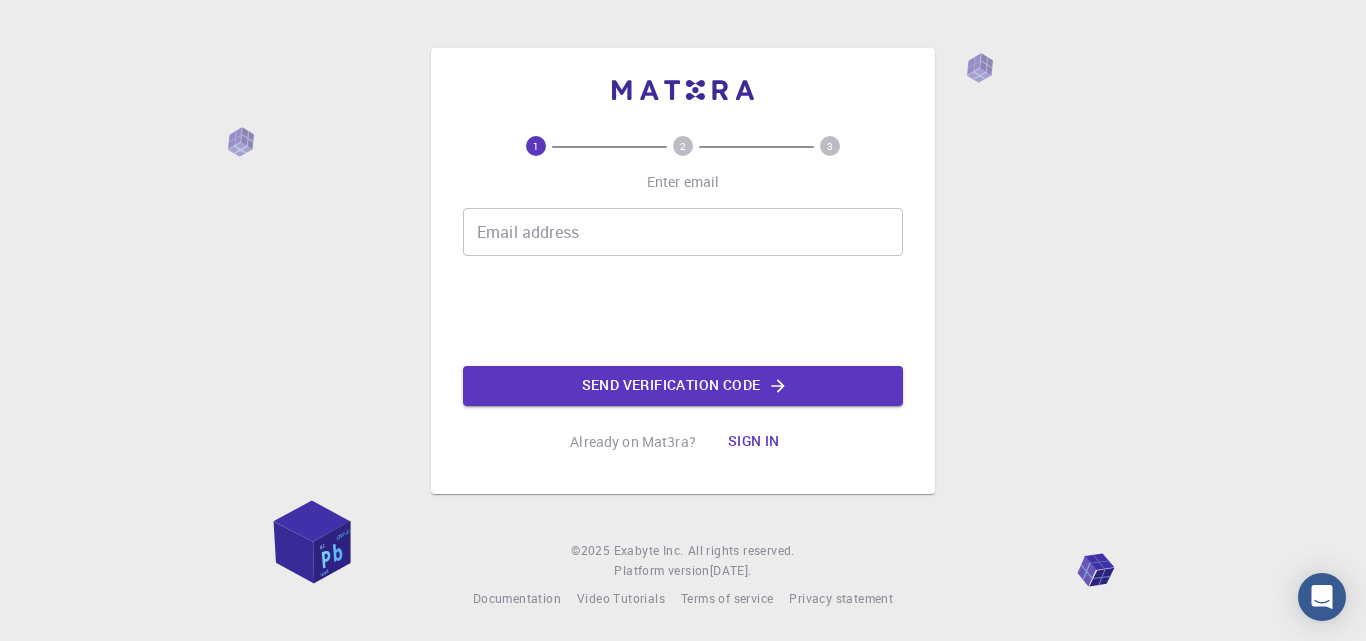 scroll, scrollTop: 0, scrollLeft: 0, axis: both 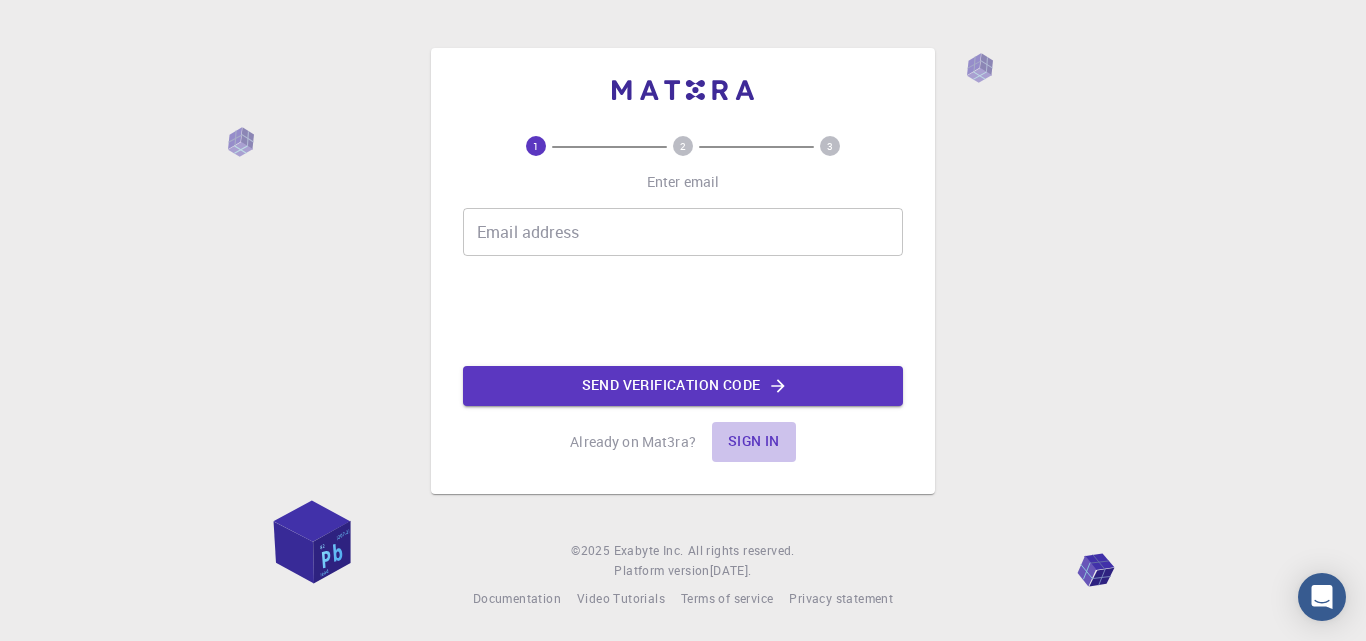 click on "Sign in" at bounding box center [754, 442] 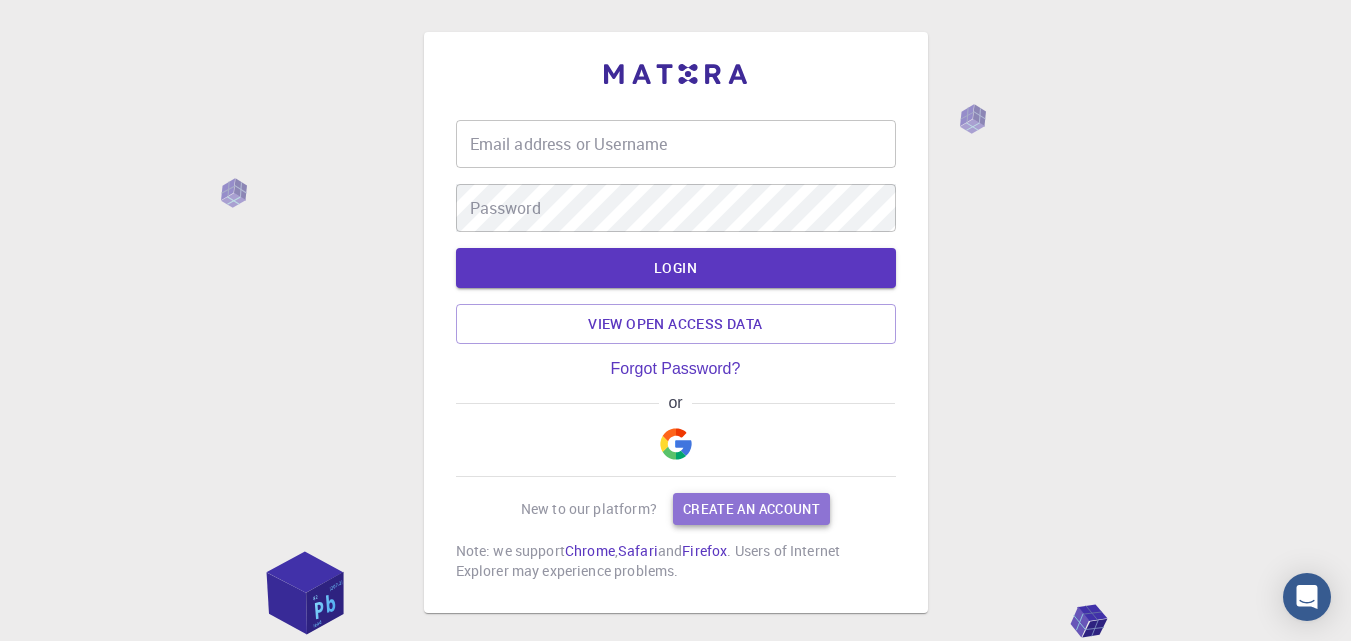 click on "Create an account" at bounding box center [751, 509] 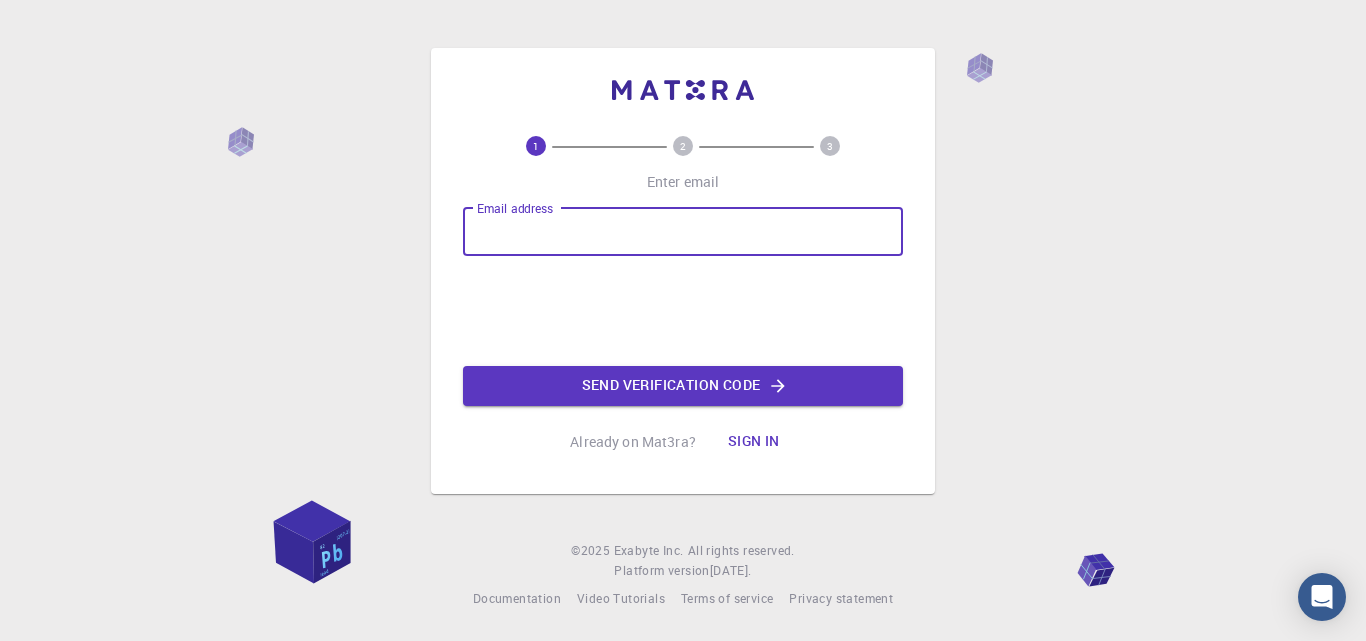 click on "Email address" at bounding box center [683, 232] 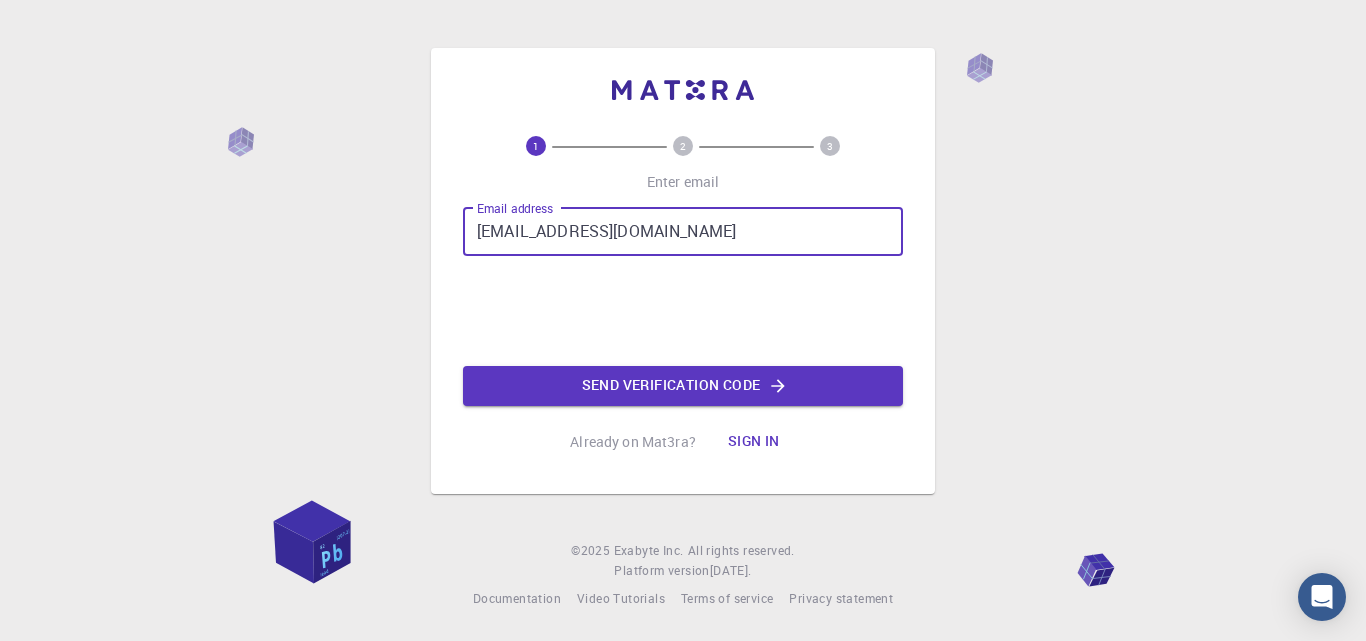 type on "[EMAIL_ADDRESS][DOMAIN_NAME]" 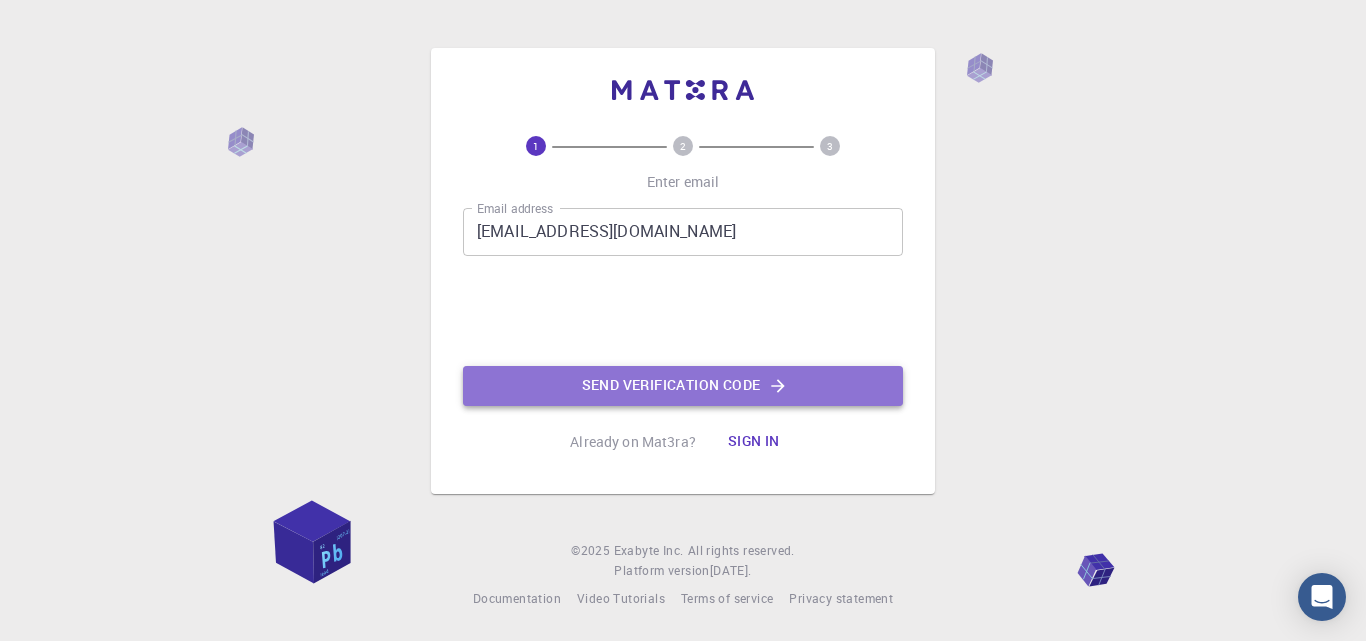 click on "Send verification code" 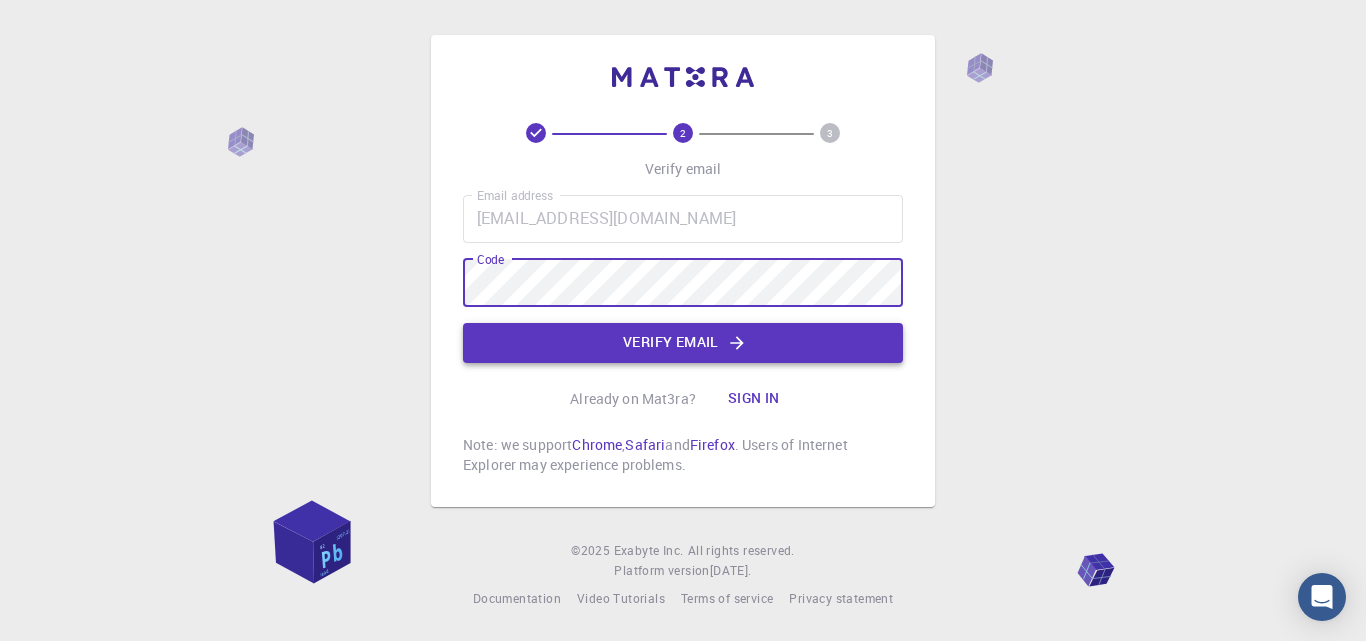 click on "Verify email" 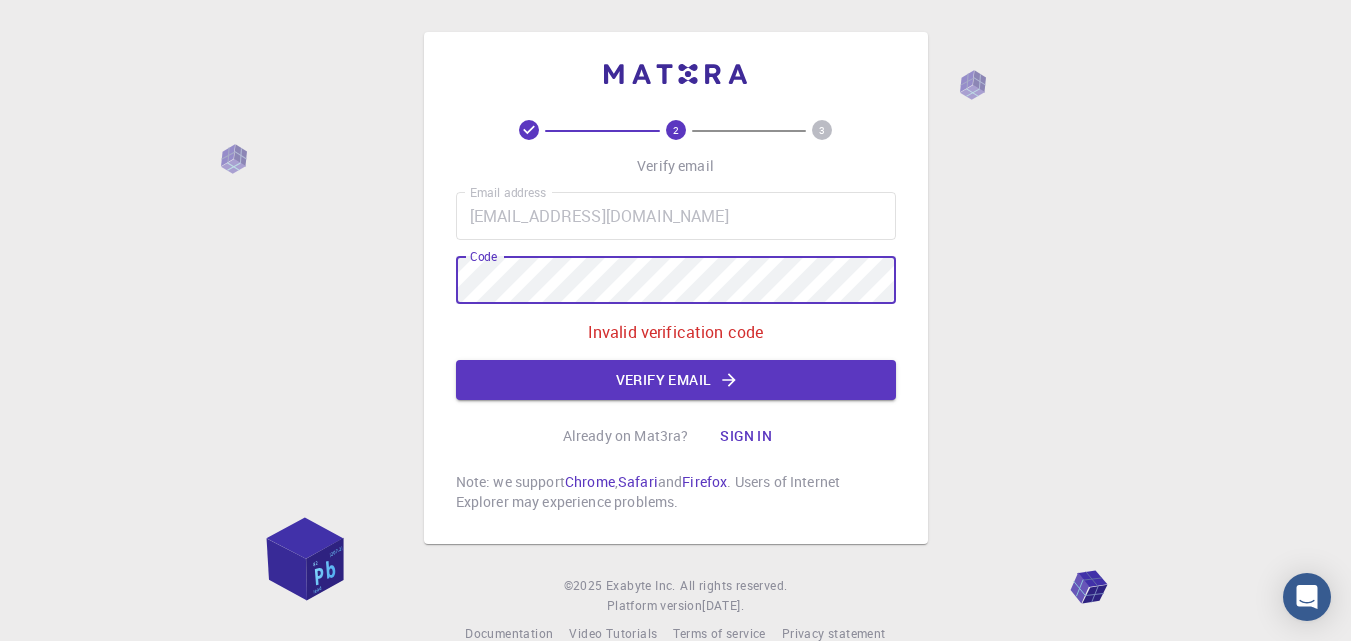 click on "2 3 Verify email Email address [EMAIL_ADDRESS][DOMAIN_NAME] Email address Code Code Invalid verification code Verify email Already on Mat3ra? Sign in Note: we support  Chrome ,  Safari  and  Firefox . Users of Internet Explorer may experience problems." at bounding box center [676, 288] 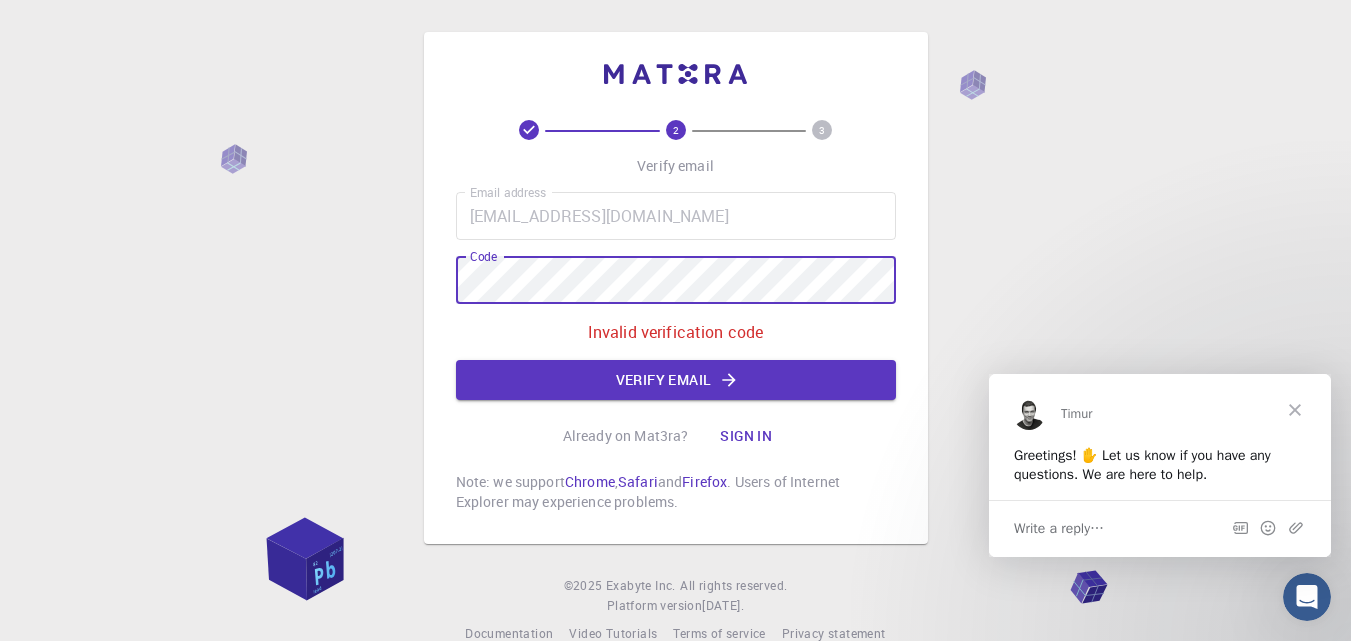 scroll, scrollTop: 0, scrollLeft: 0, axis: both 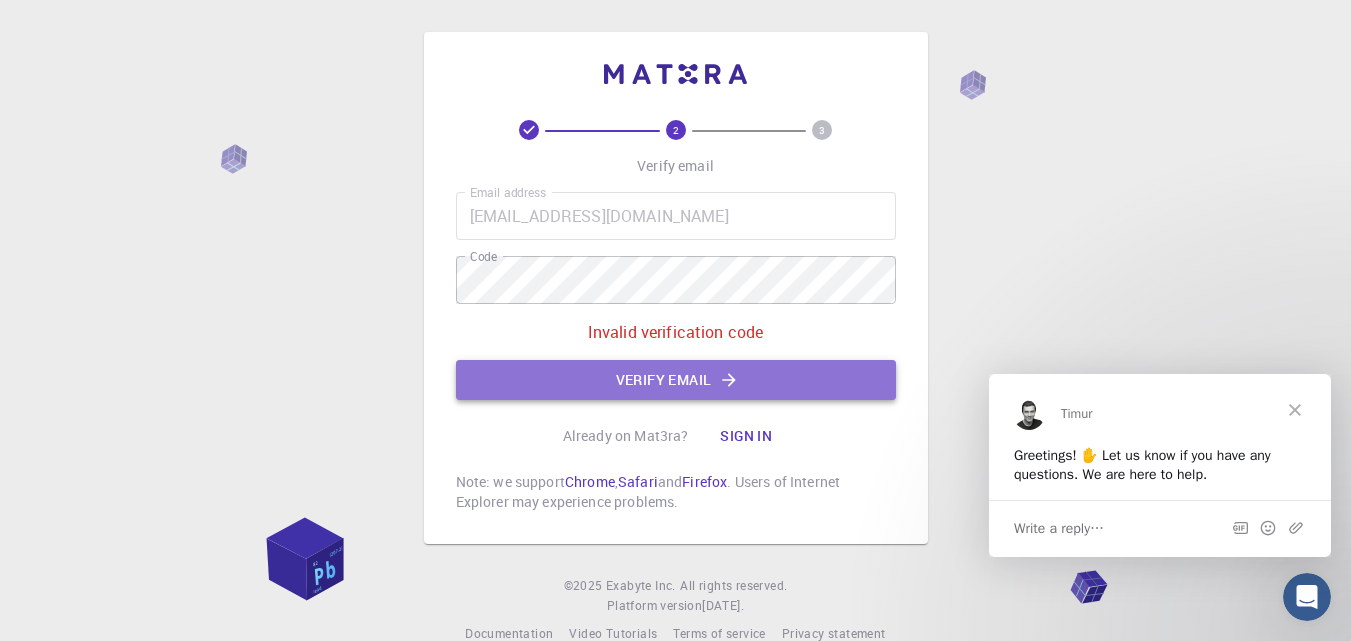 click on "Verify email" at bounding box center (676, 380) 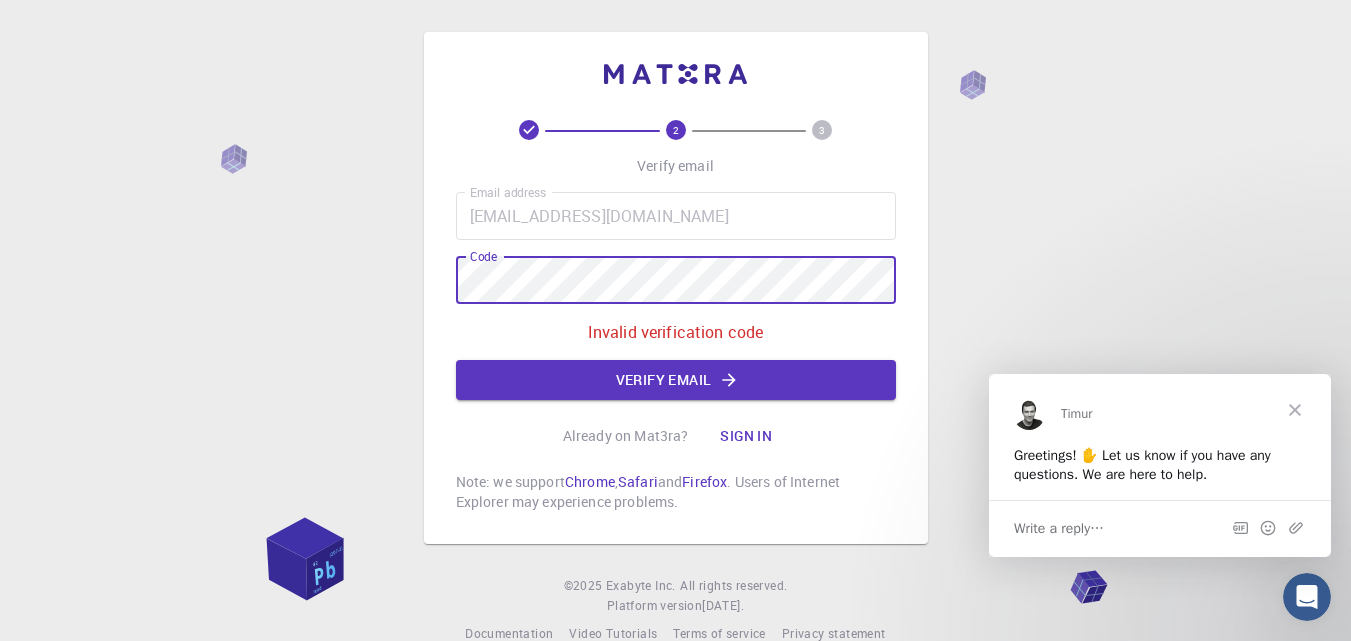 click on "Invalid verification code" at bounding box center (676, 332) 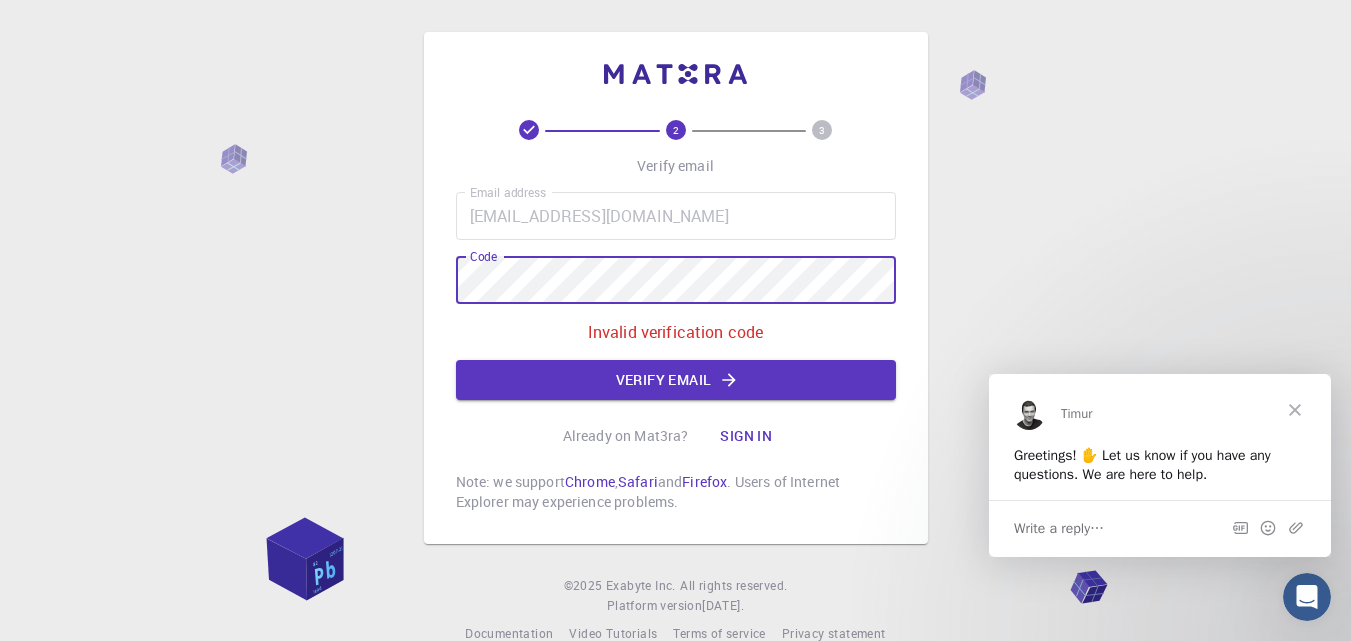 click on "2 3 Verify email Email address [EMAIL_ADDRESS][DOMAIN_NAME] Email address Code Code Invalid verification code Verify email Already on Mat3ra? Sign in Note: we support  Chrome ,  Safari  and  Firefox . Users of Internet Explorer may experience problems. ©  2025   Exabyte Inc.   All rights reserved. Platform version  [DATE] . Documentation Video Tutorials Terms of service Privacy statement" at bounding box center (675, 338) 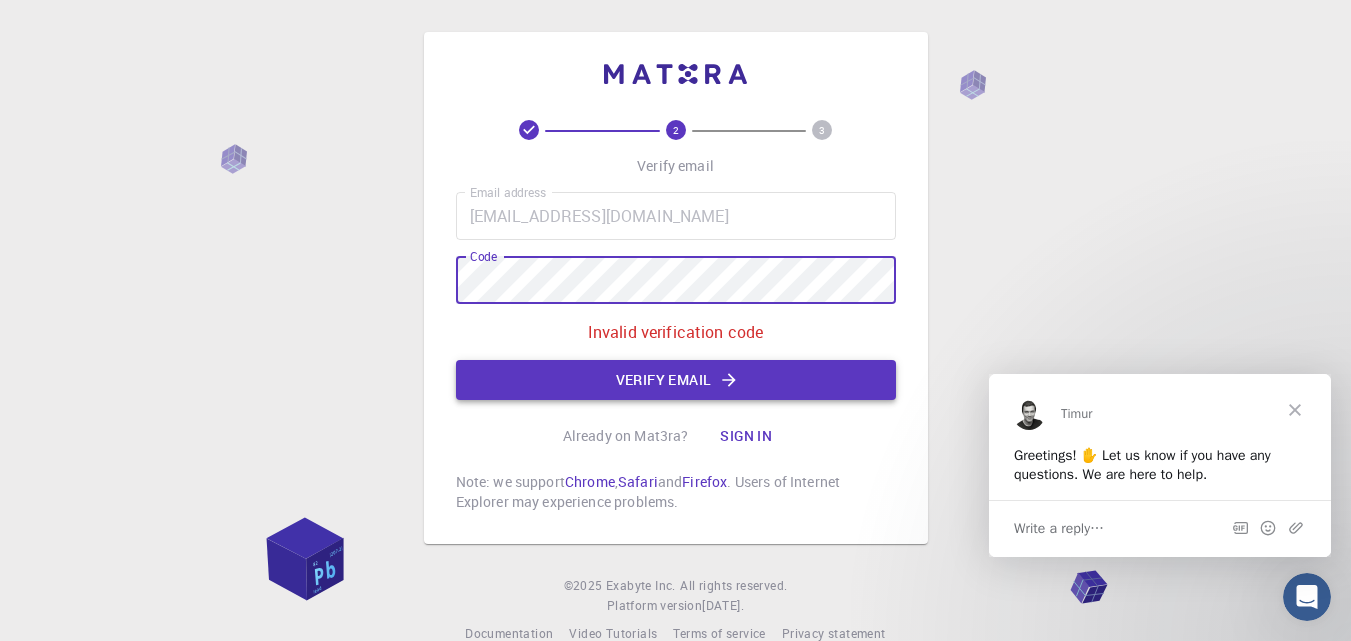 click on "Verify email" at bounding box center [676, 380] 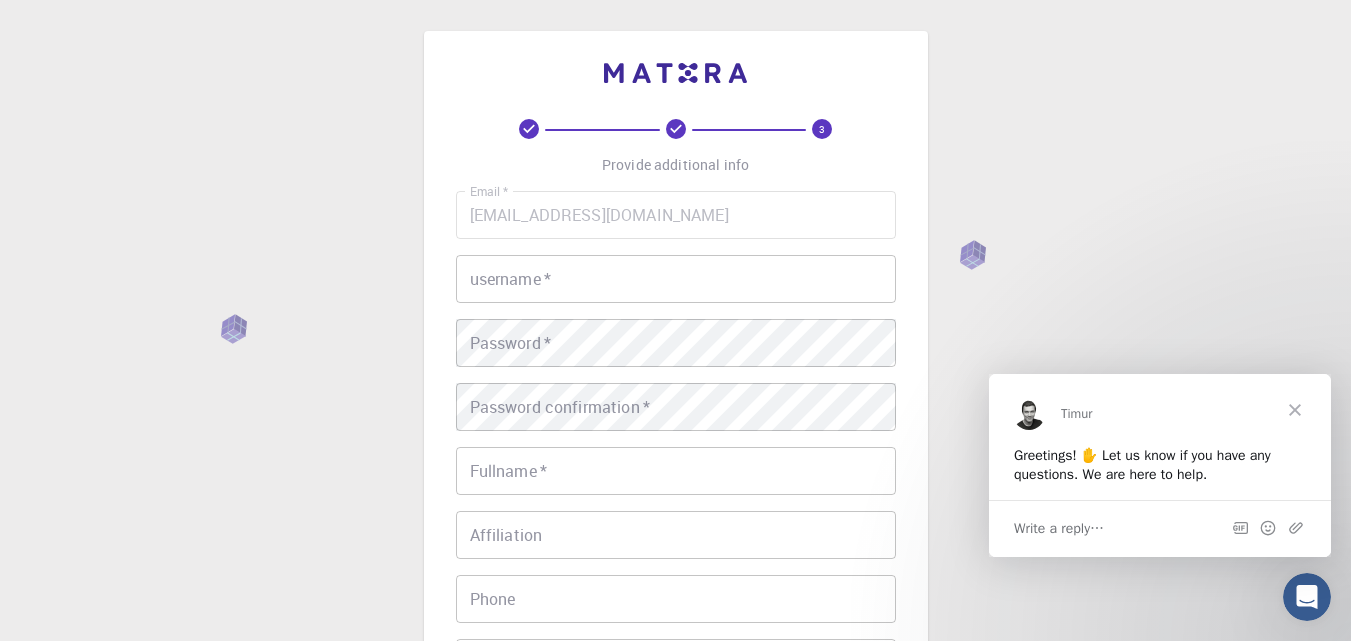 scroll, scrollTop: 0, scrollLeft: 0, axis: both 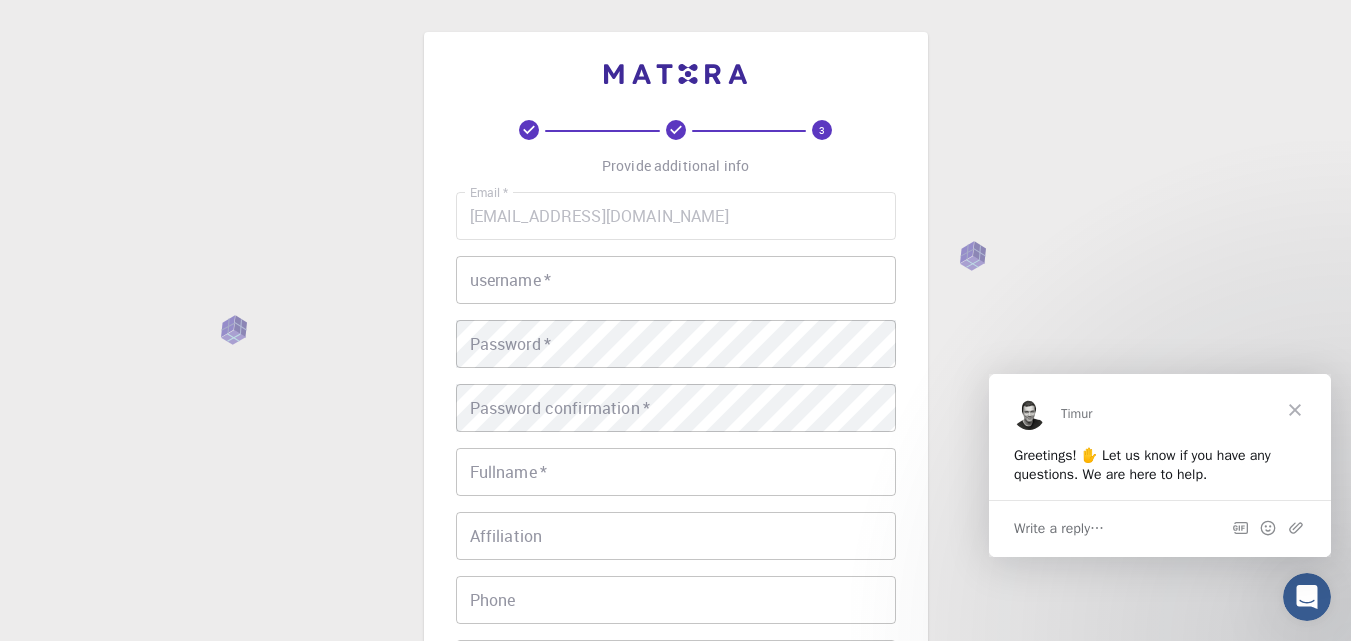 click on "username   *" at bounding box center [676, 280] 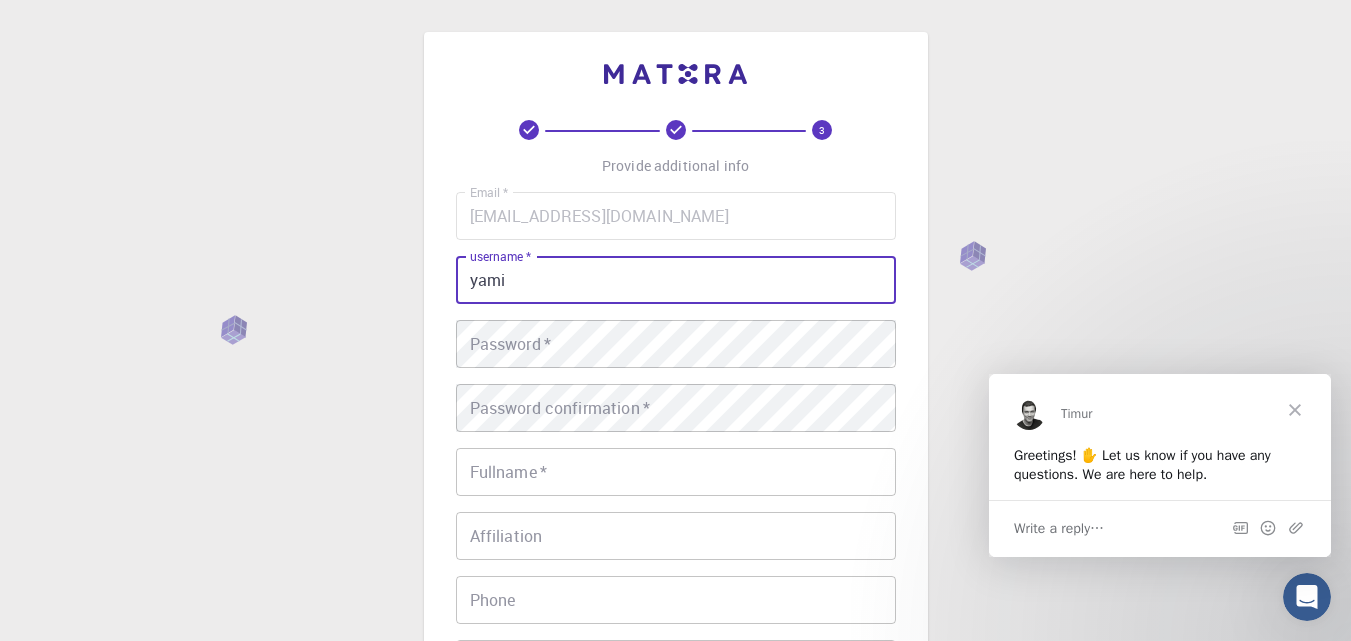 type on "yami" 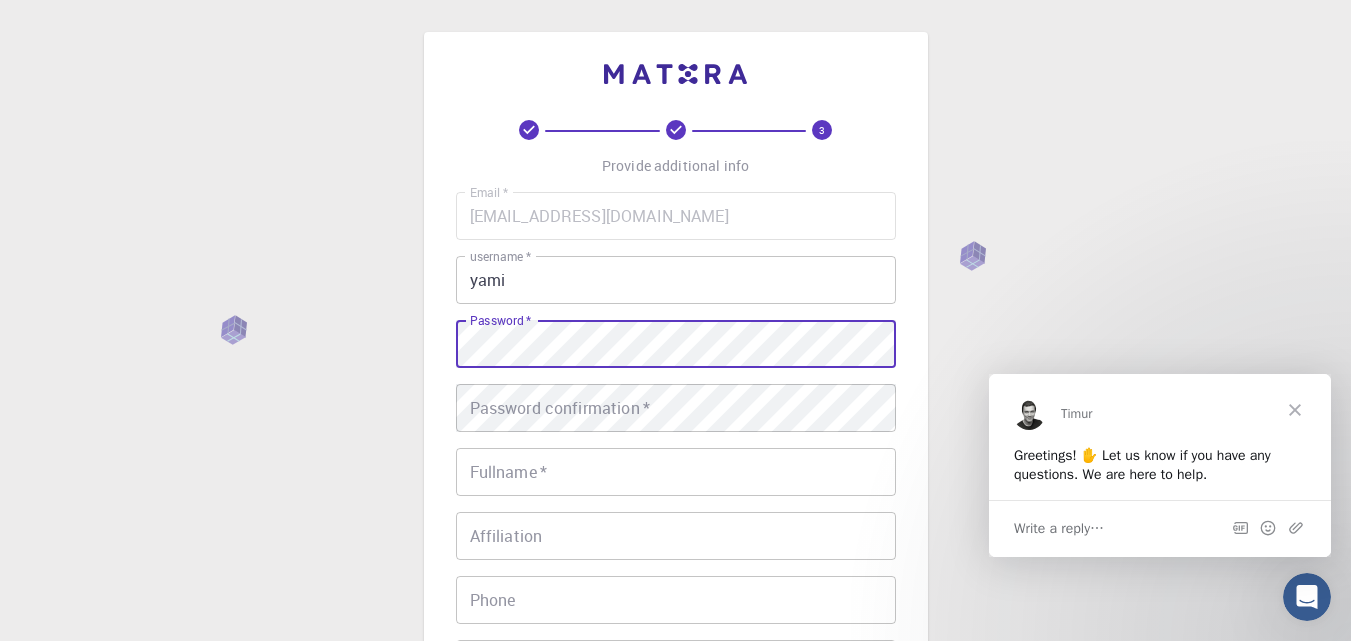 click on "3 Provide additional info Email   * [EMAIL_ADDRESS][DOMAIN_NAME] Email   * username   * yami username   * Password   * Password   * Password confirmation   * Password confirmation   * Fullname   * Fullname   * Affiliation Affiliation Phone Phone Description Description I accept the  Terms of Service / Privacy Policy  * REGISTER Already on Mat3ra? Sign in ©  2025   Exabyte Inc.   All rights reserved. Platform version  [DATE] . Documentation Video Tutorials Terms of service Privacy statement" at bounding box center [675, 509] 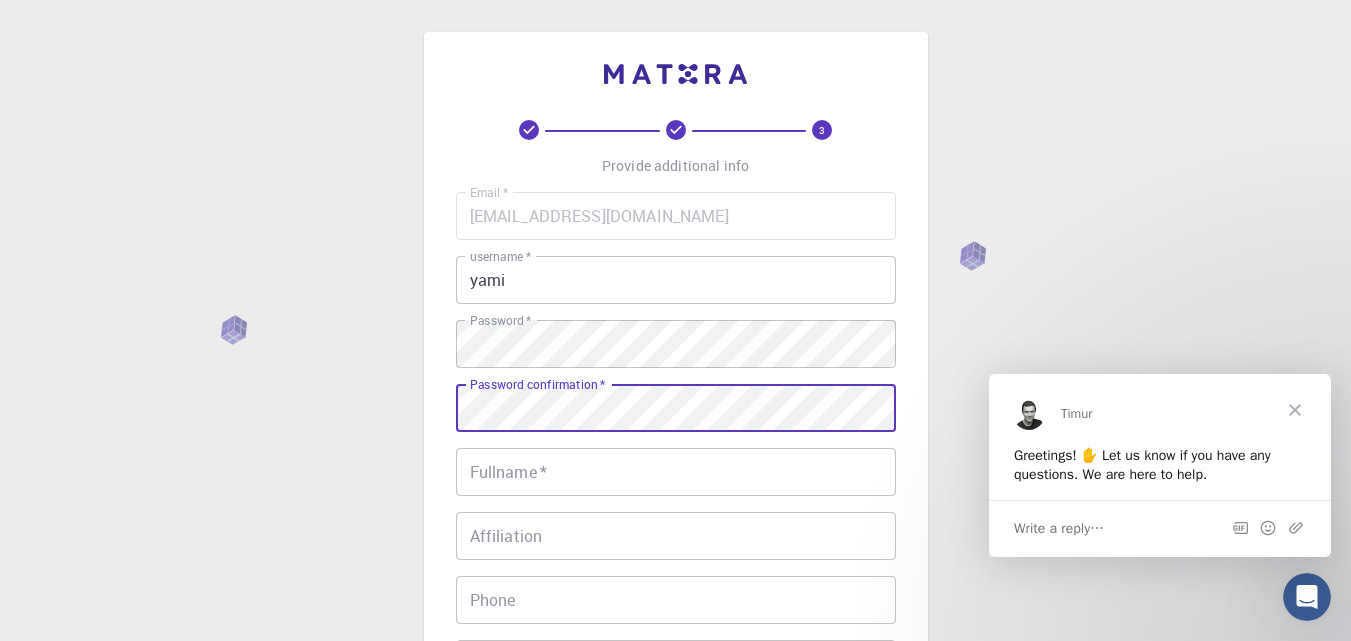 click on "Fullname   *" at bounding box center [676, 472] 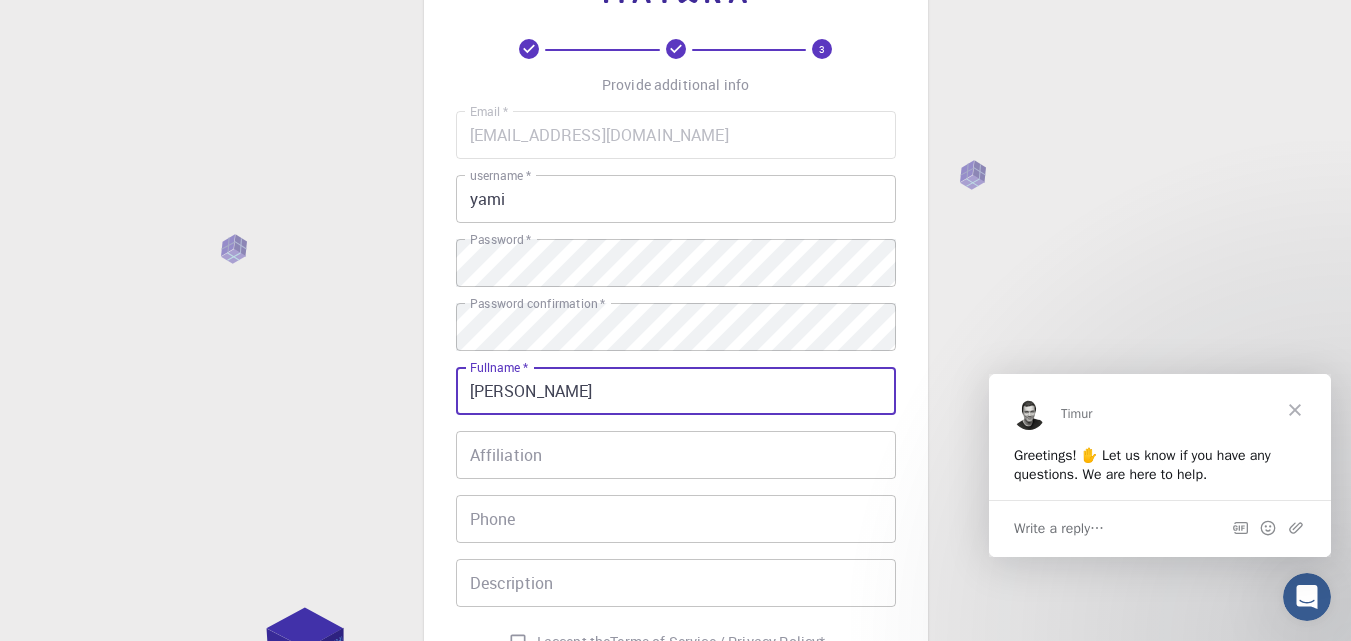 scroll, scrollTop: 200, scrollLeft: 0, axis: vertical 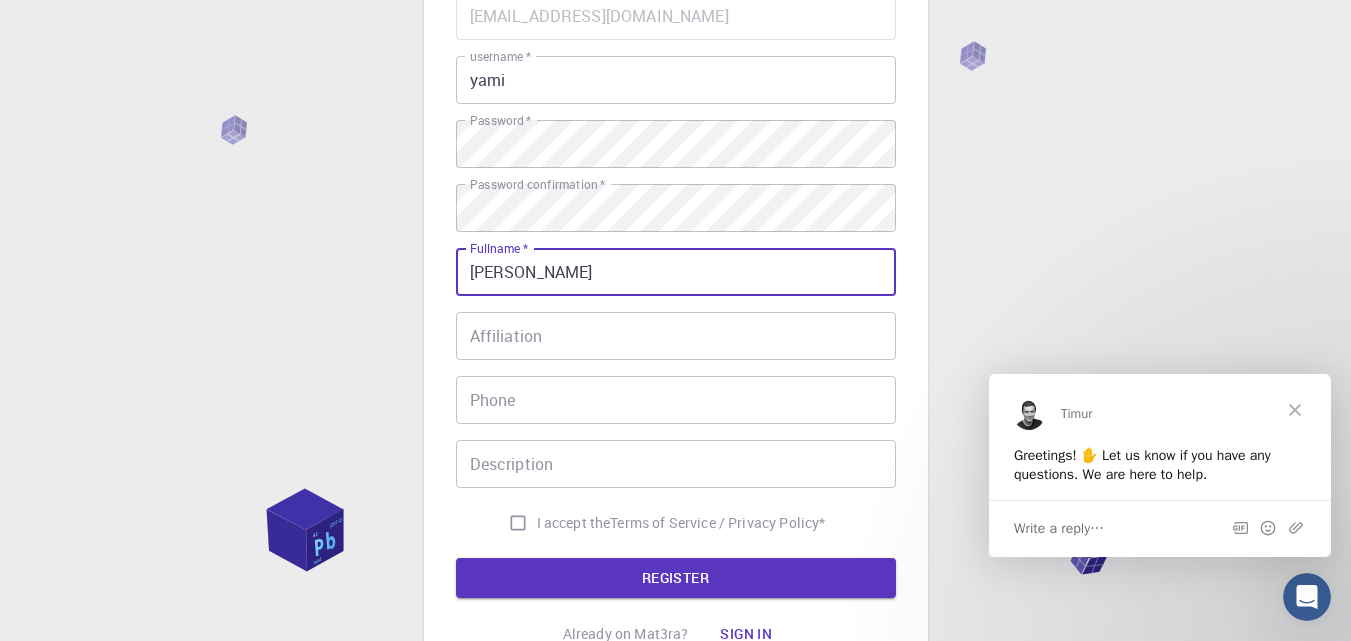 type on "[PERSON_NAME]" 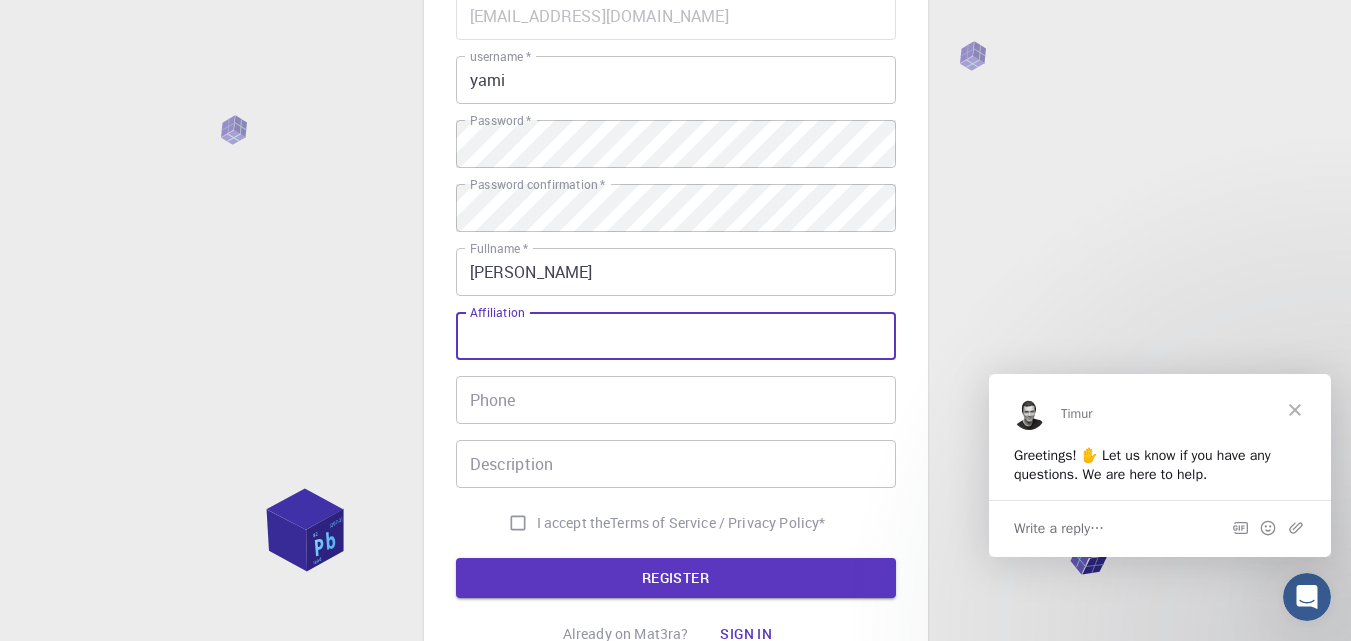 click on "Affiliation" at bounding box center [676, 336] 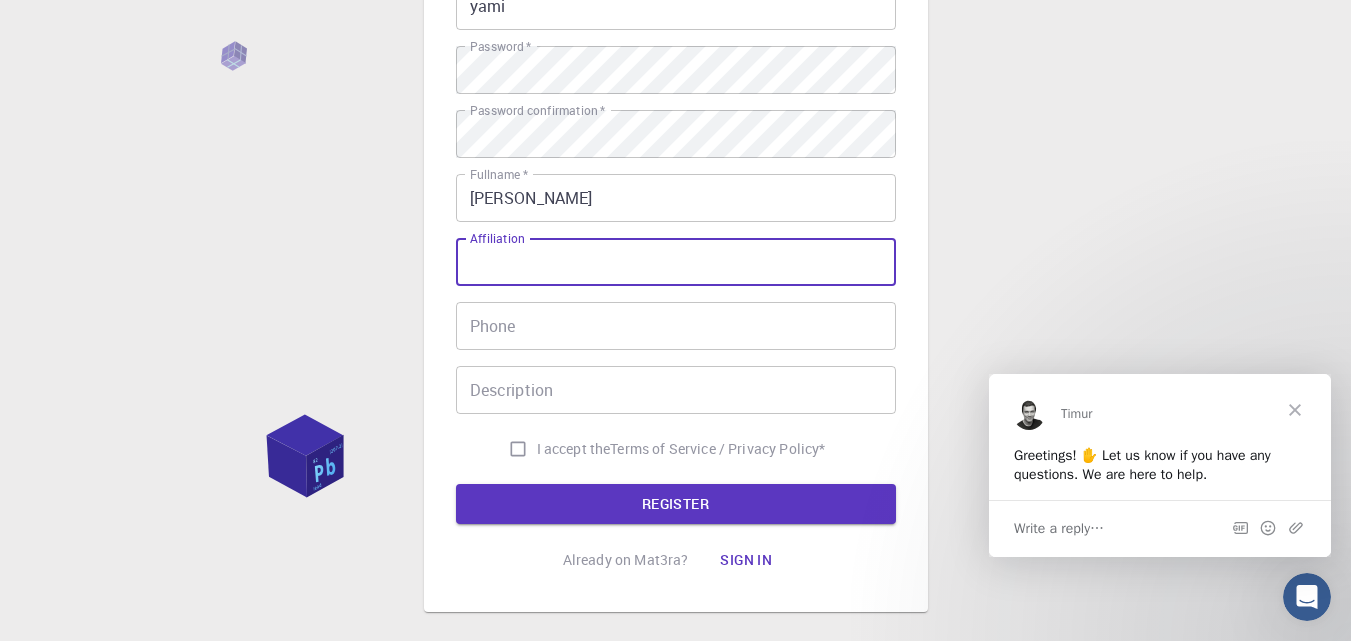 scroll, scrollTop: 377, scrollLeft: 0, axis: vertical 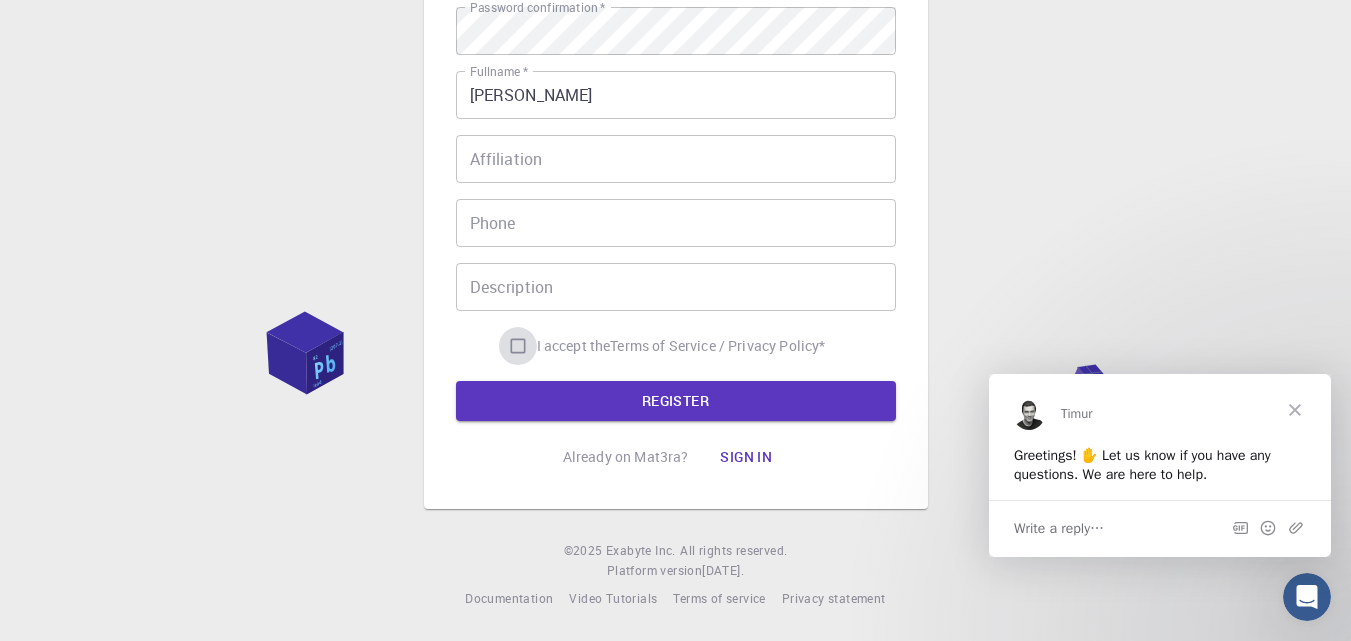 click on "I accept the  Terms of Service / Privacy Policy  *" at bounding box center [518, 346] 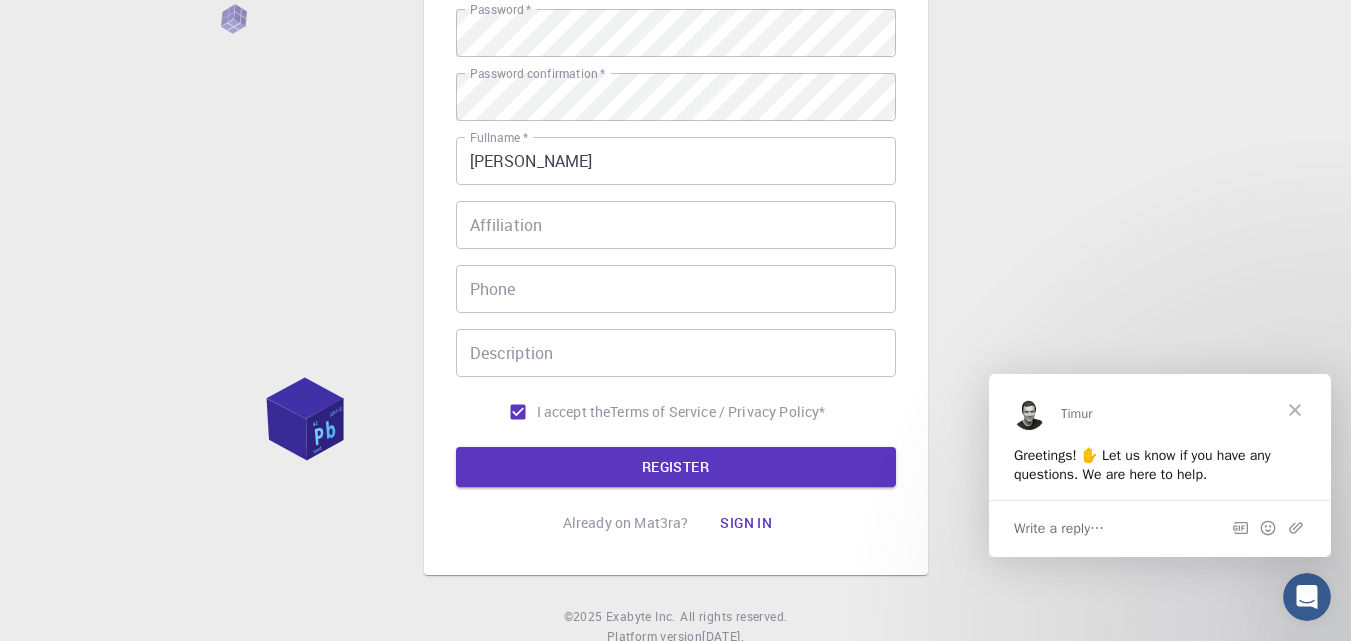 scroll, scrollTop: 277, scrollLeft: 0, axis: vertical 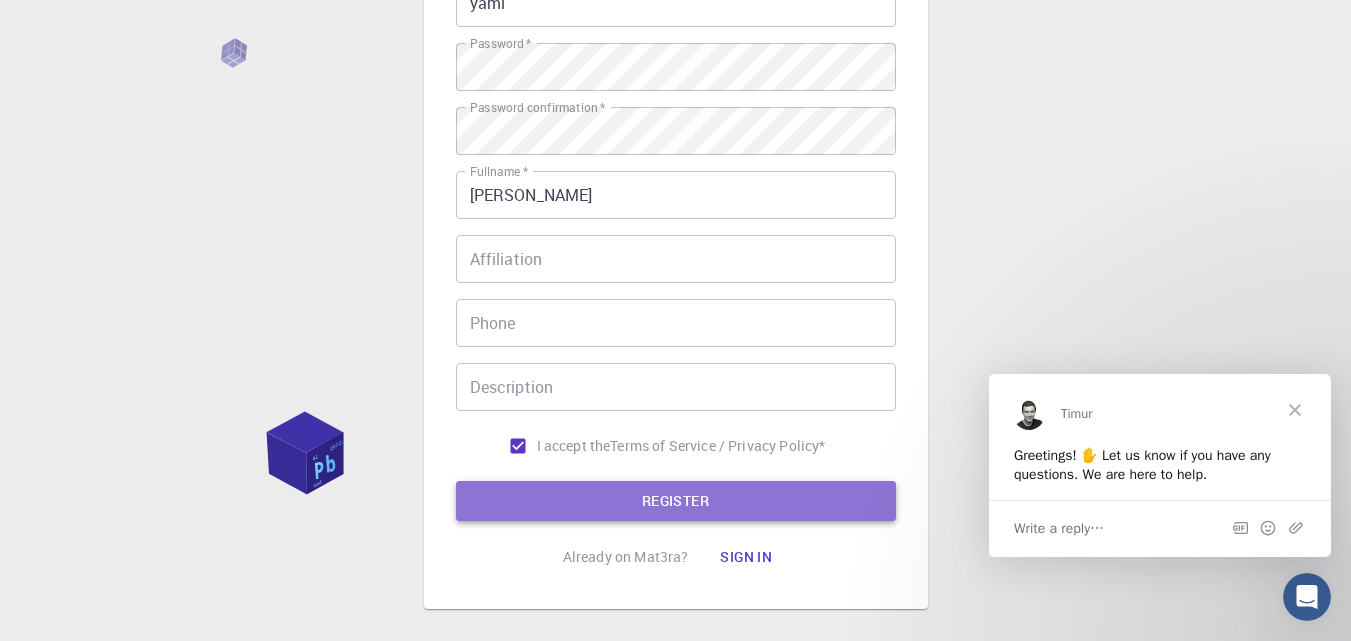 click on "REGISTER" at bounding box center (676, 501) 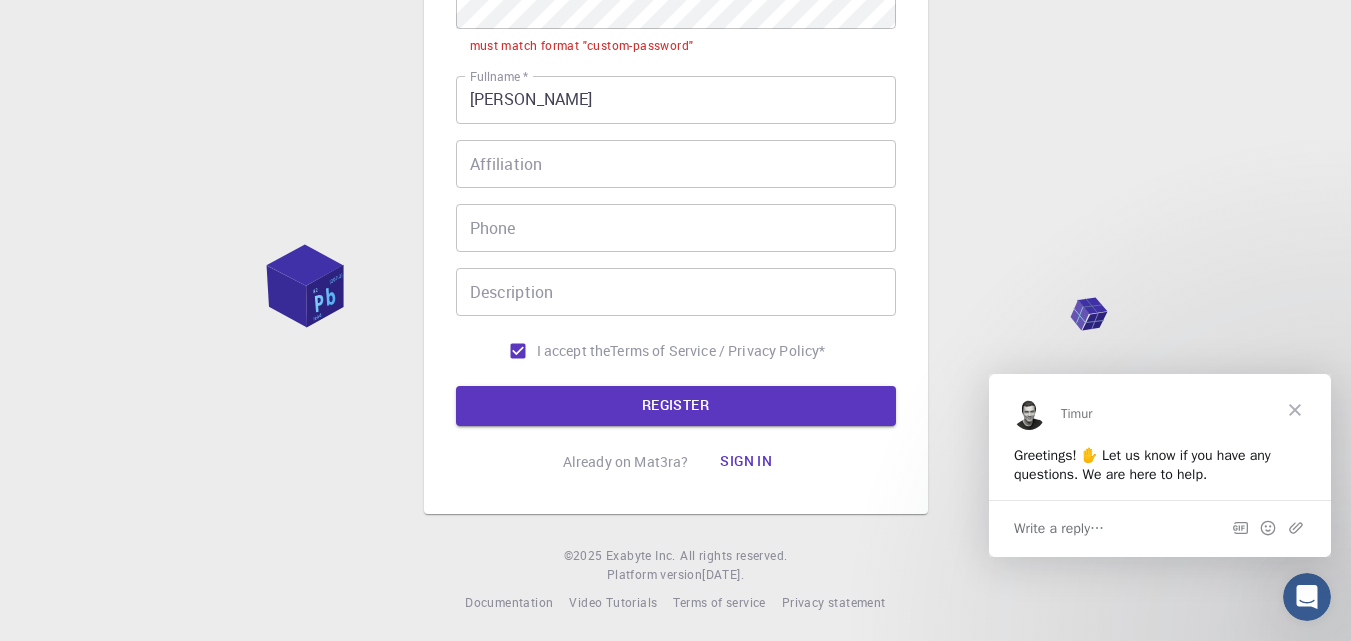 scroll, scrollTop: 520, scrollLeft: 0, axis: vertical 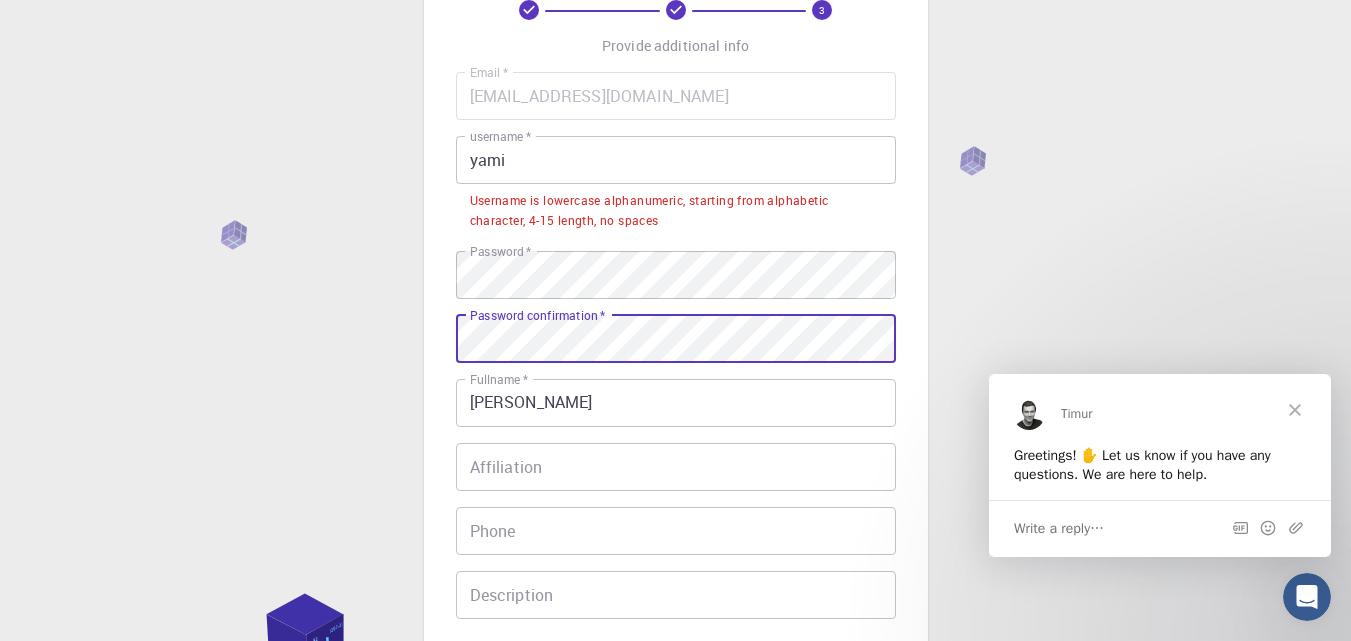 click on "yami" at bounding box center (676, 160) 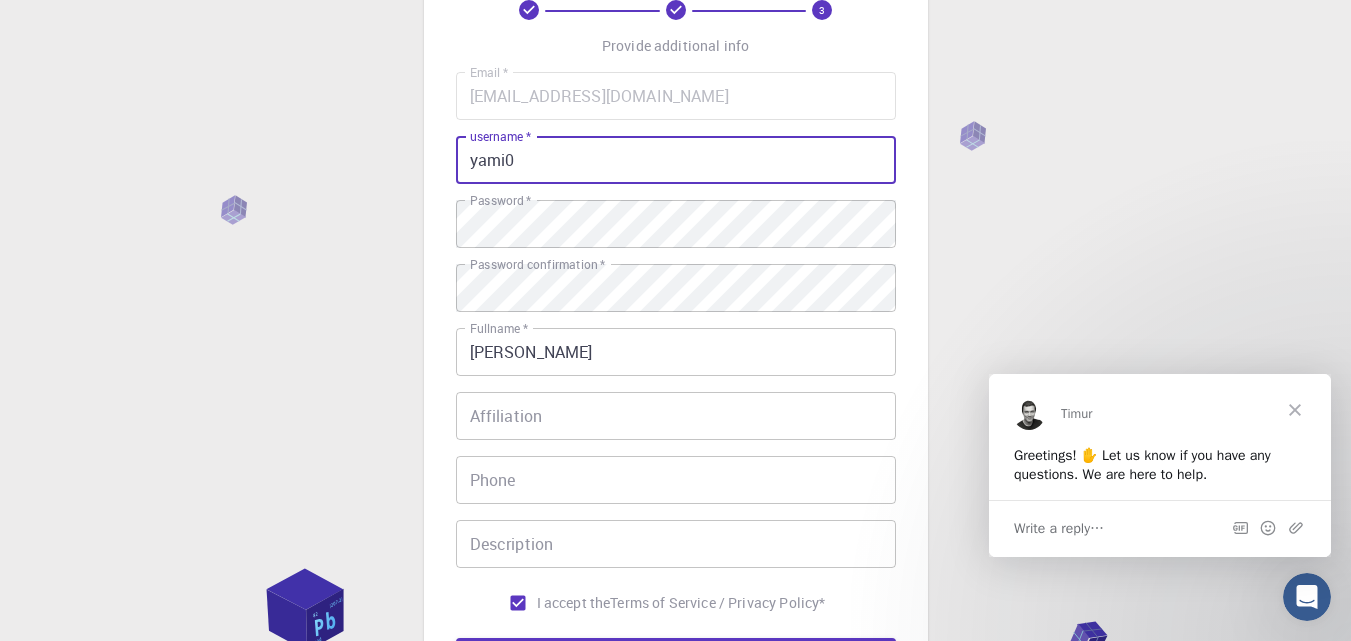 scroll, scrollTop: 220, scrollLeft: 0, axis: vertical 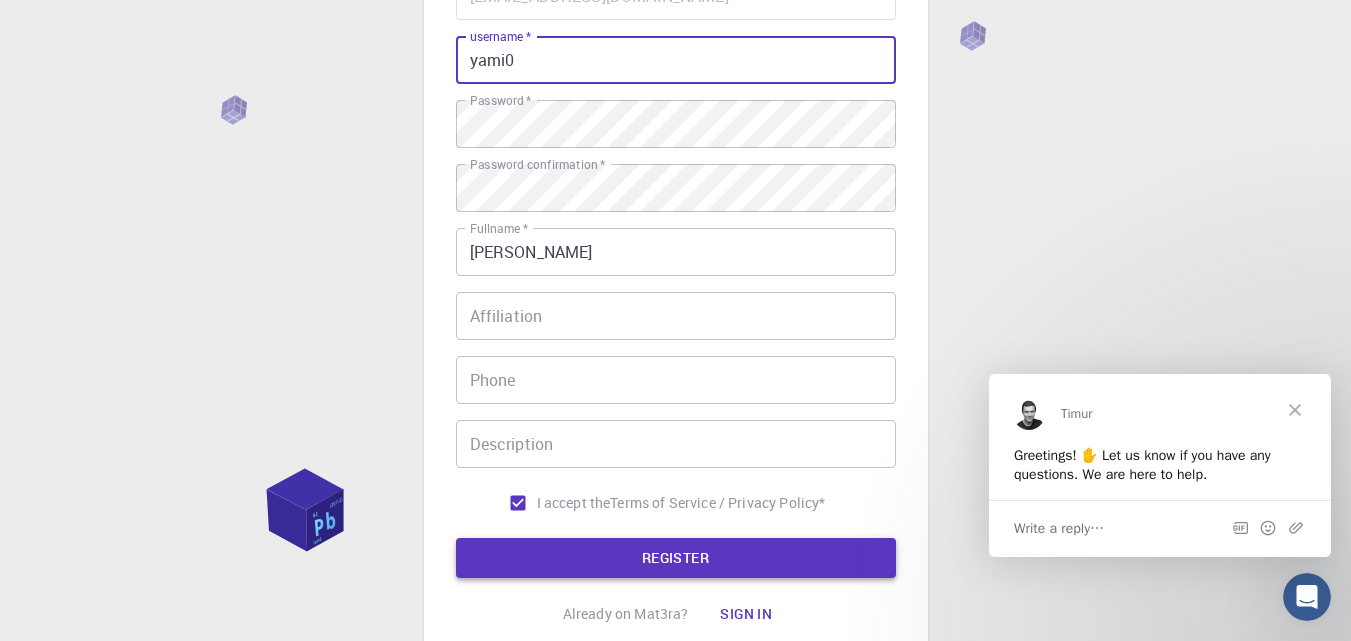 type on "yami0" 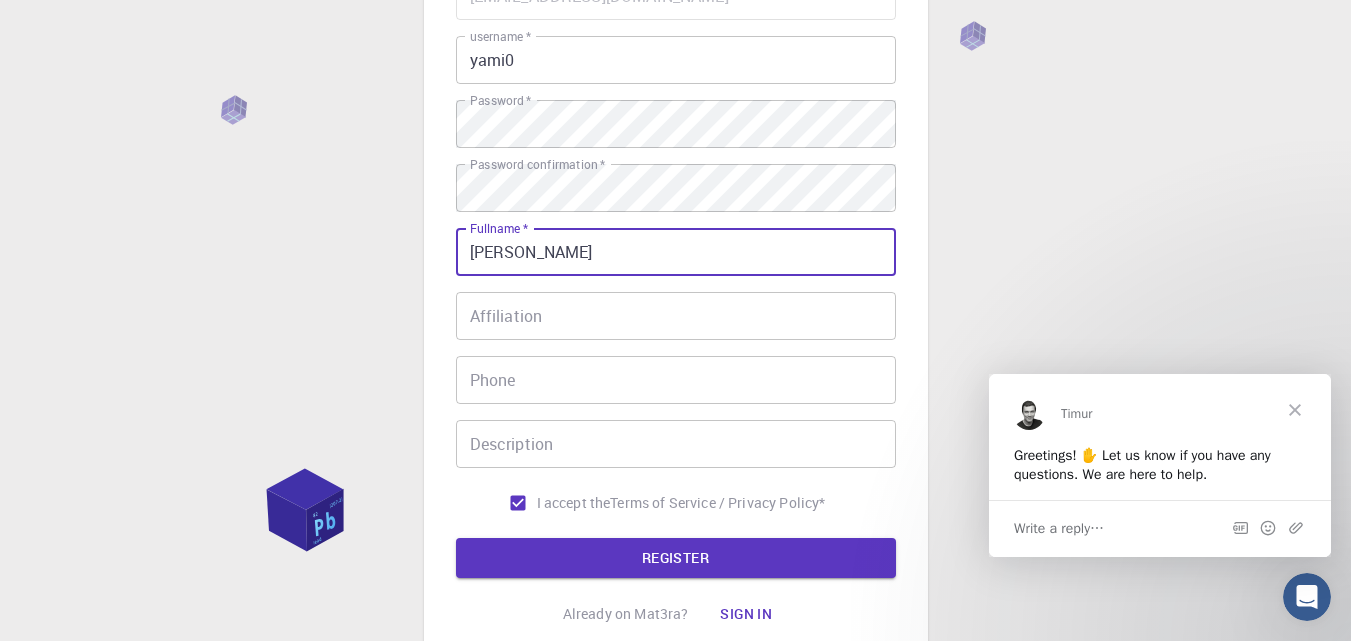 click on "[PERSON_NAME]" at bounding box center (676, 252) 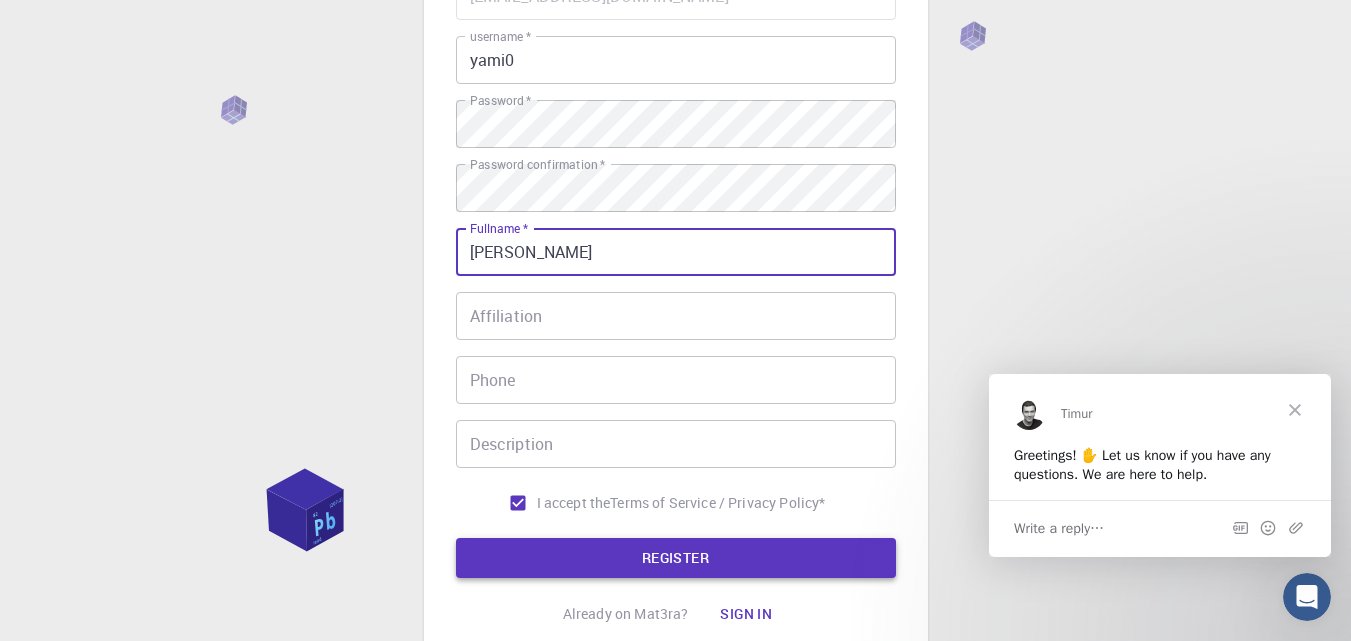 click on "REGISTER" at bounding box center (676, 558) 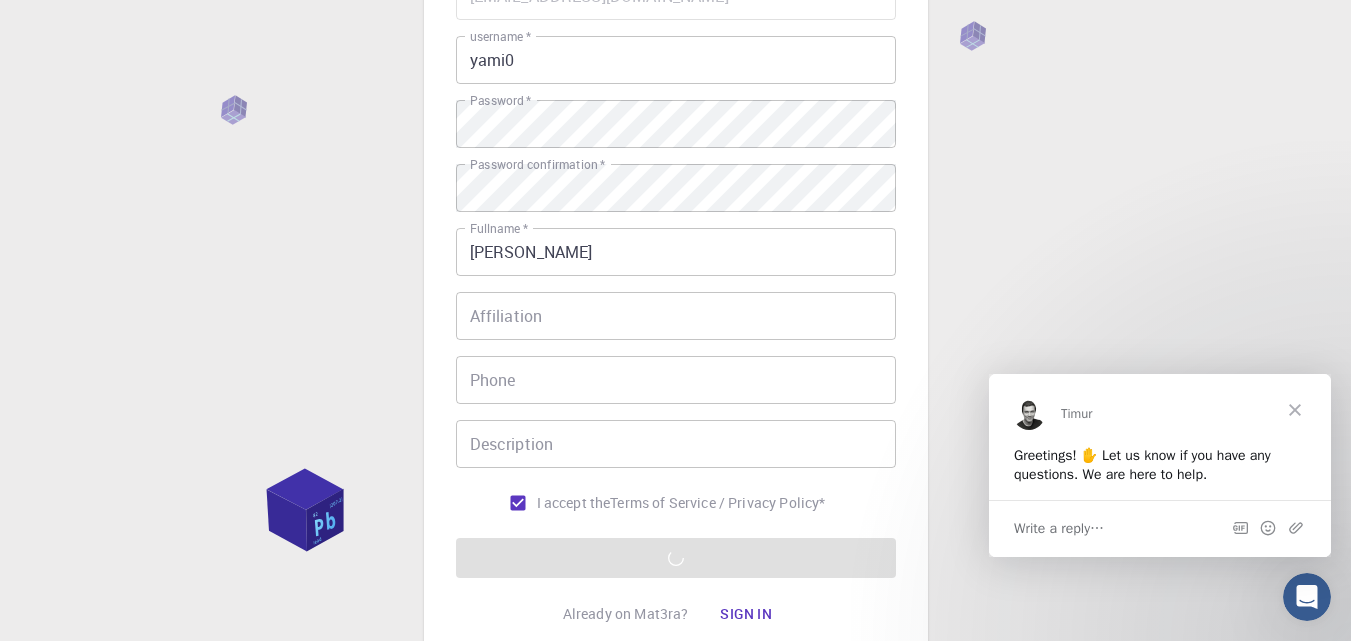 scroll, scrollTop: 320, scrollLeft: 0, axis: vertical 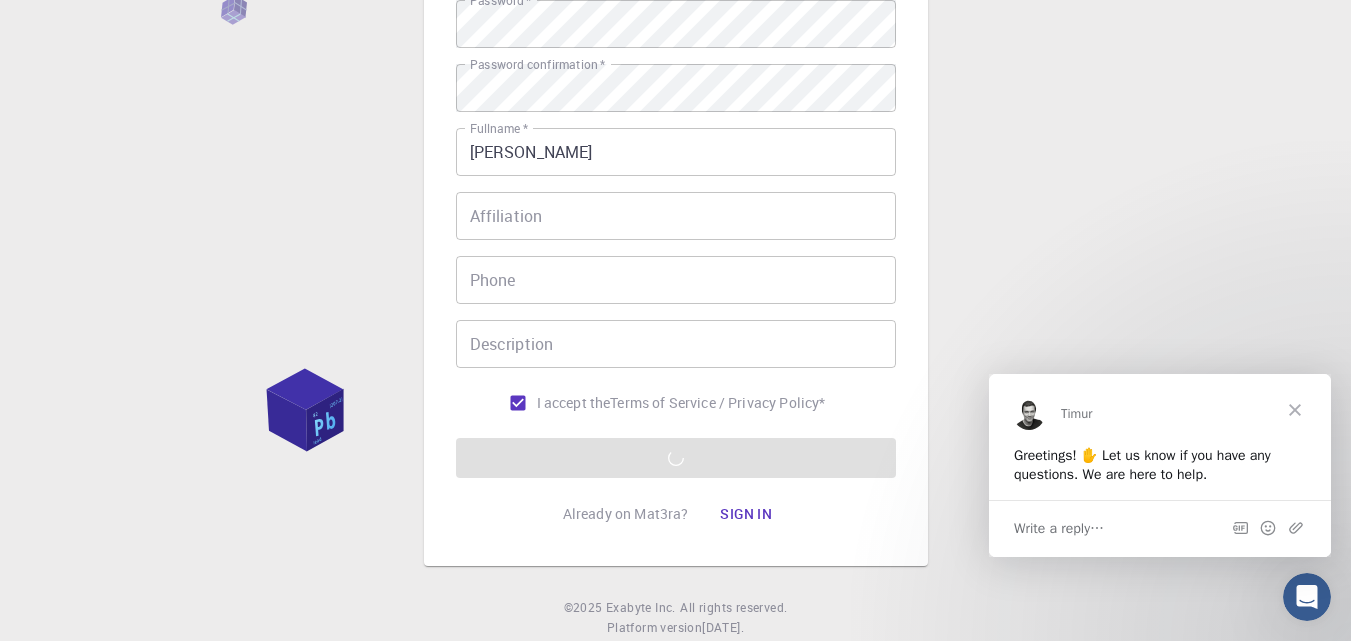 click at bounding box center (1295, 409) 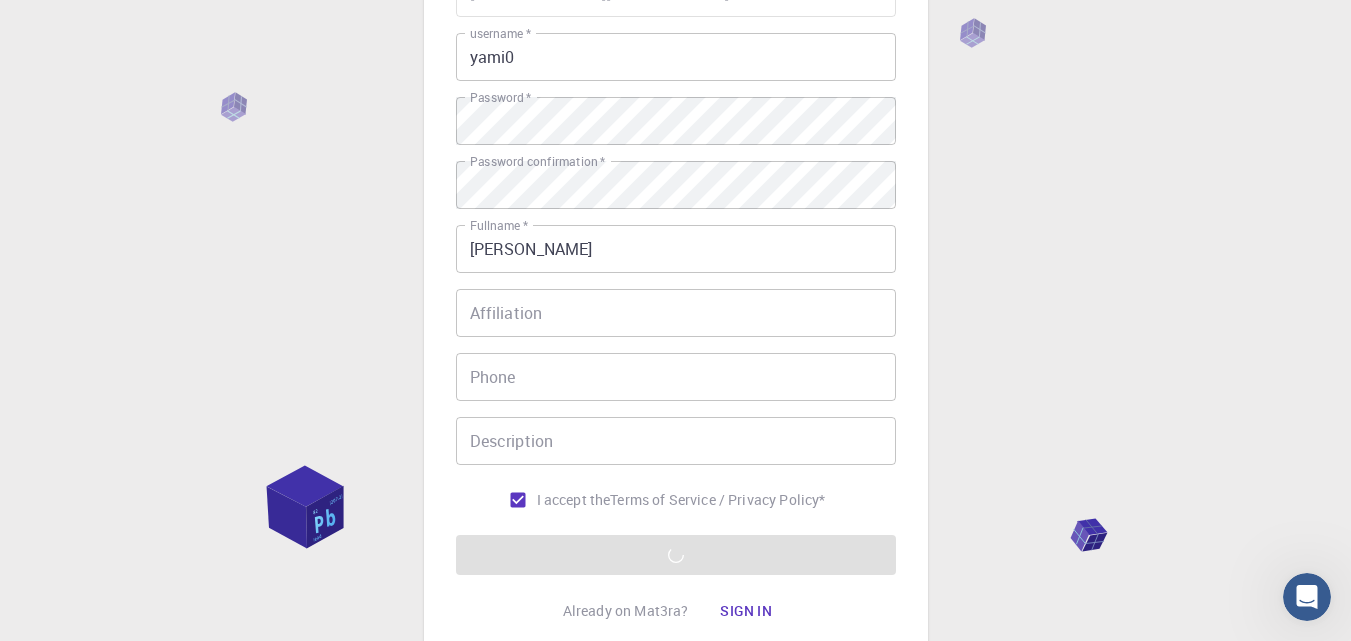 scroll, scrollTop: 320, scrollLeft: 0, axis: vertical 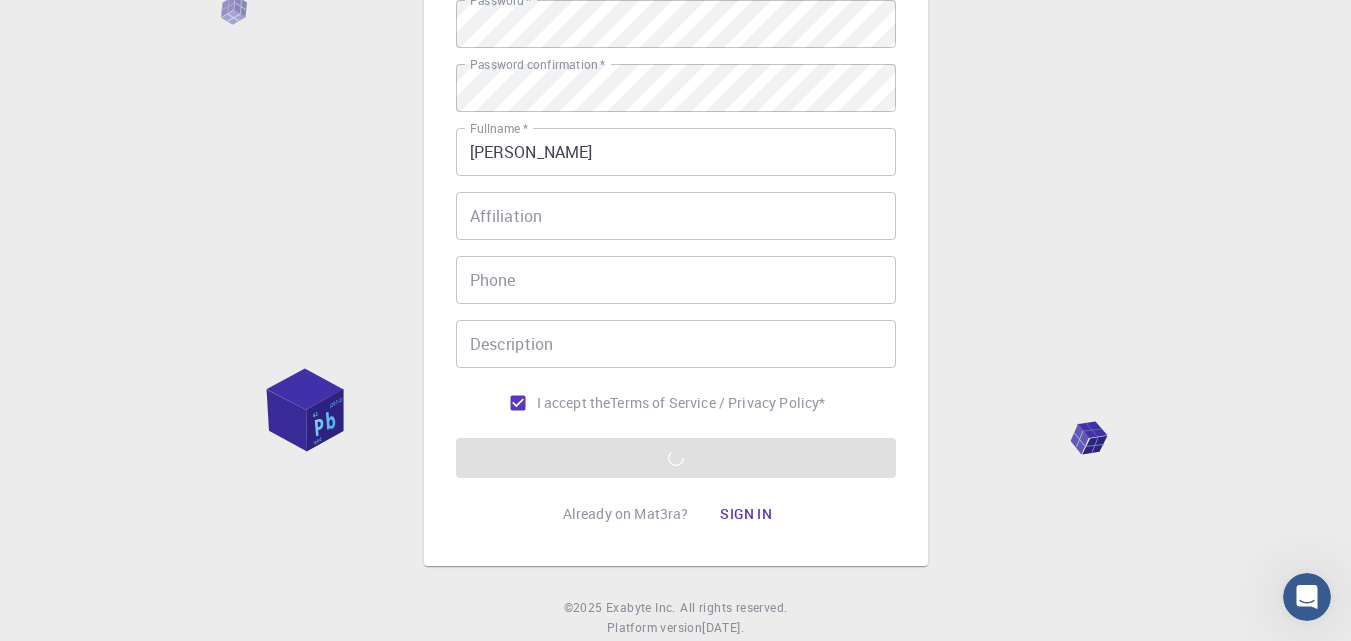 click on "Email   * [EMAIL_ADDRESS][DOMAIN_NAME] Email   * username   * yami0 username   * Password   * Password   * Password confirmation   * Password confirmation   * Fullname   * yami lupin Fullname   * Affiliation Affiliation Phone Phone Description Description I accept the  Terms of Service / Privacy Policy  * REGISTER" at bounding box center (676, 175) 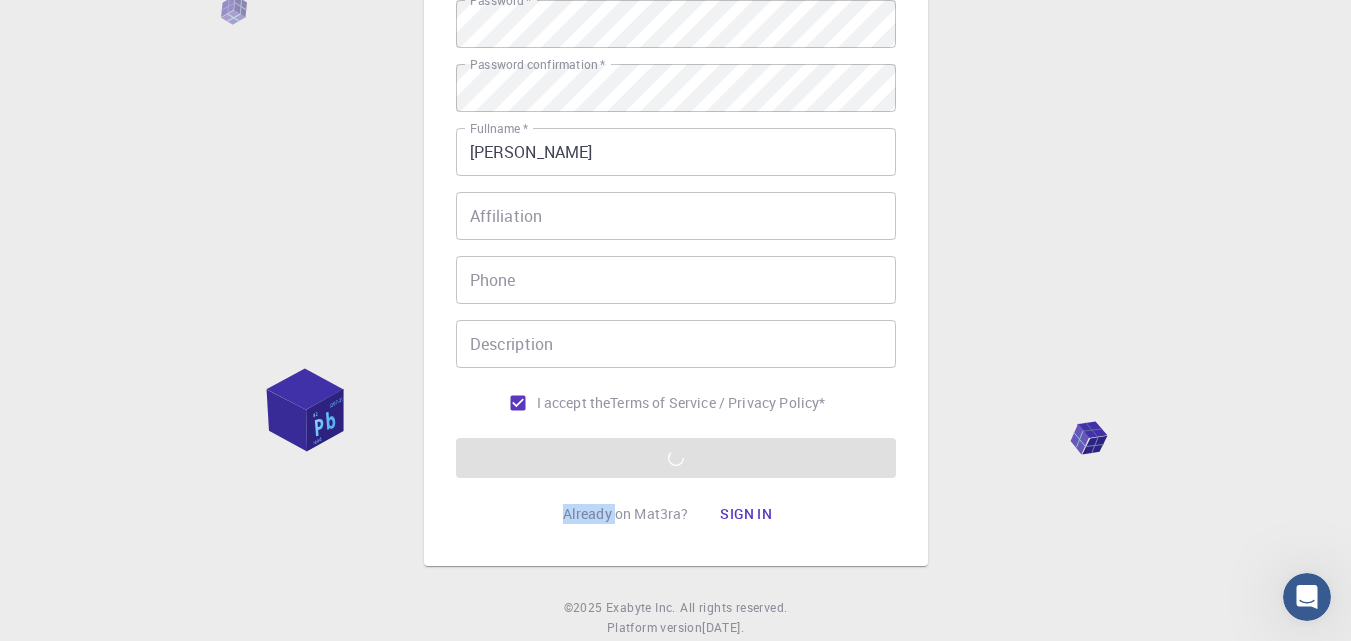 click on "Email   * [EMAIL_ADDRESS][DOMAIN_NAME] Email   * username   * yami0 username   * Password   * Password   * Password confirmation   * Password confirmation   * Fullname   * yami lupin Fullname   * Affiliation Affiliation Phone Phone Description Description I accept the  Terms of Service / Privacy Policy  * REGISTER" at bounding box center (676, 175) 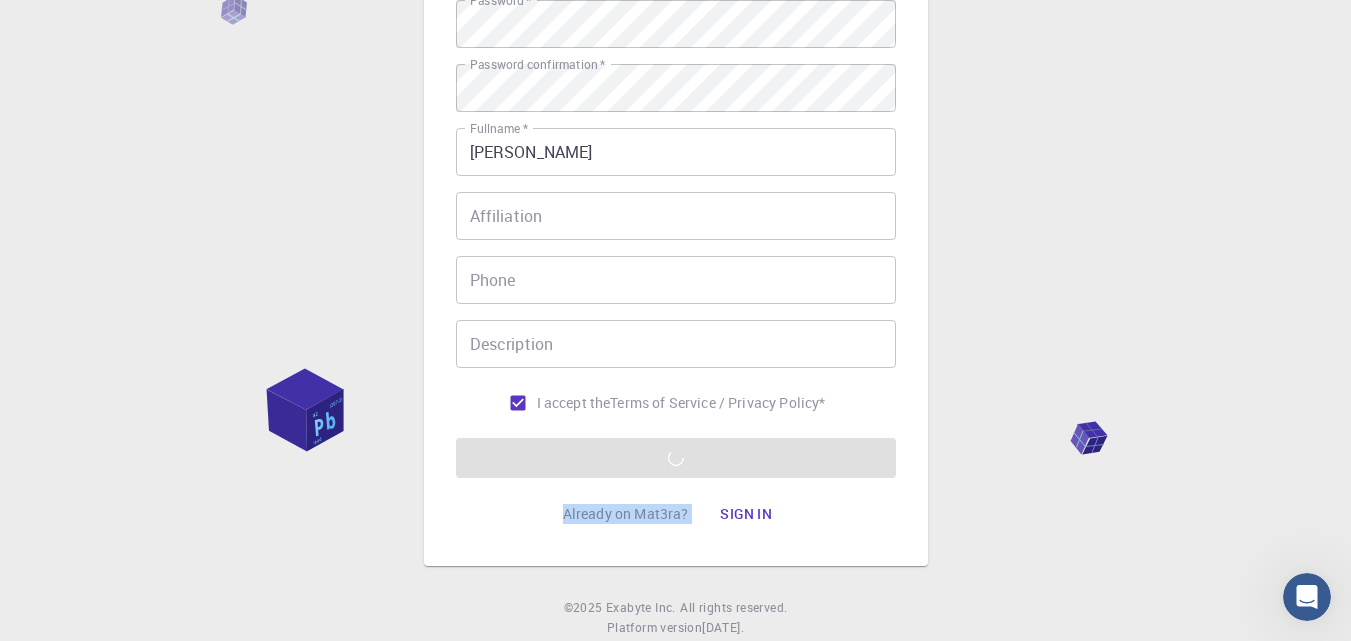 click on "Email   * [EMAIL_ADDRESS][DOMAIN_NAME] Email   * username   * yami0 username   * Password   * Password   * Password confirmation   * Password confirmation   * Fullname   * yami lupin Fullname   * Affiliation Affiliation Phone Phone Description Description I accept the  Terms of Service / Privacy Policy  * REGISTER" at bounding box center [676, 175] 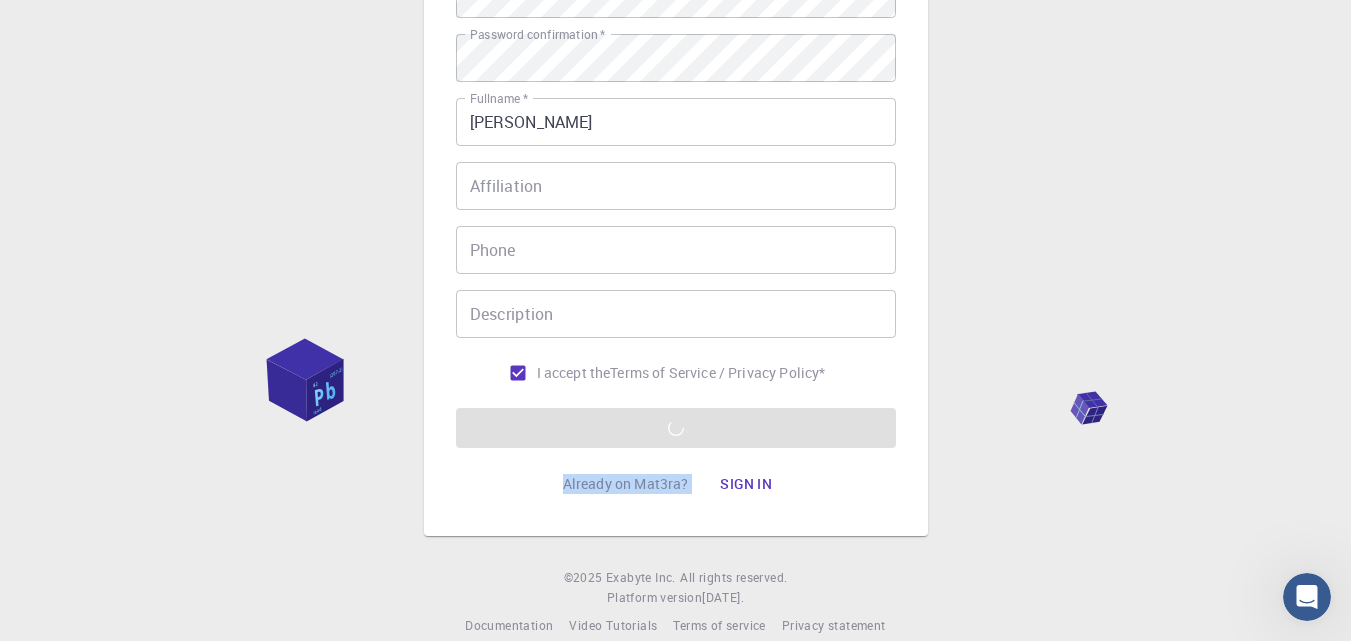 scroll, scrollTop: 377, scrollLeft: 0, axis: vertical 